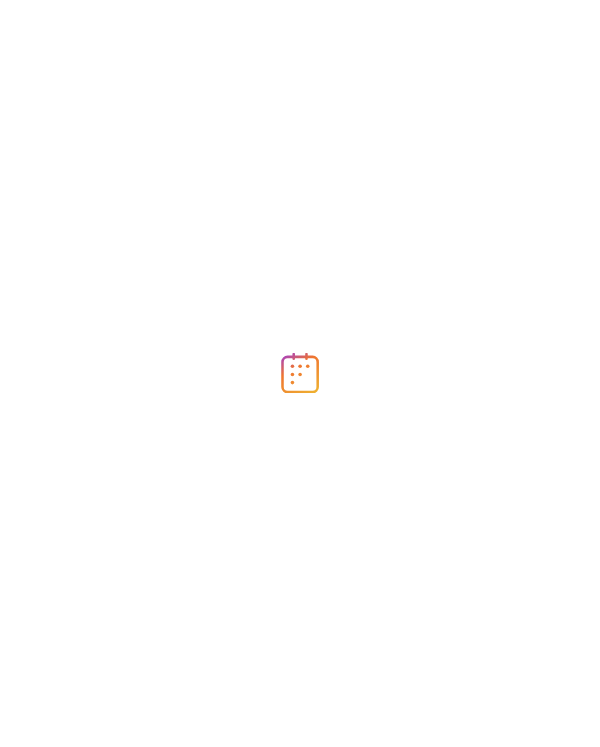 scroll, scrollTop: 0, scrollLeft: 0, axis: both 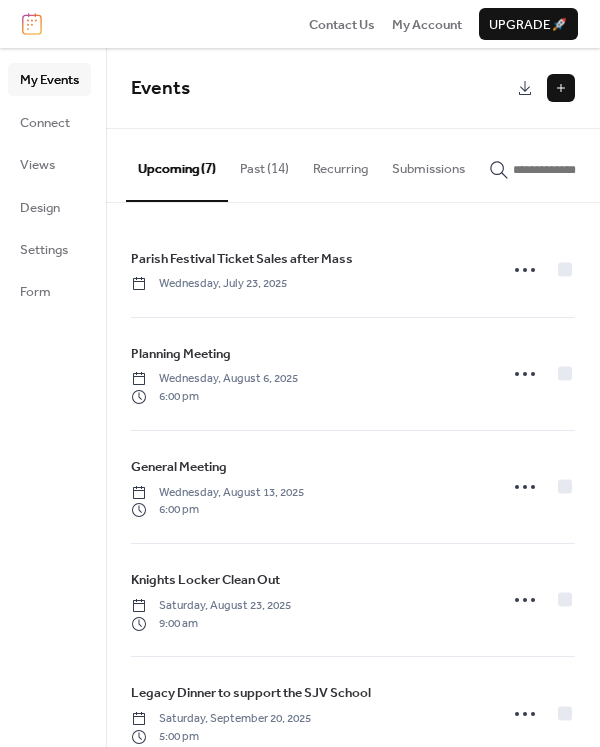 click on "Past (14)" at bounding box center (264, 164) 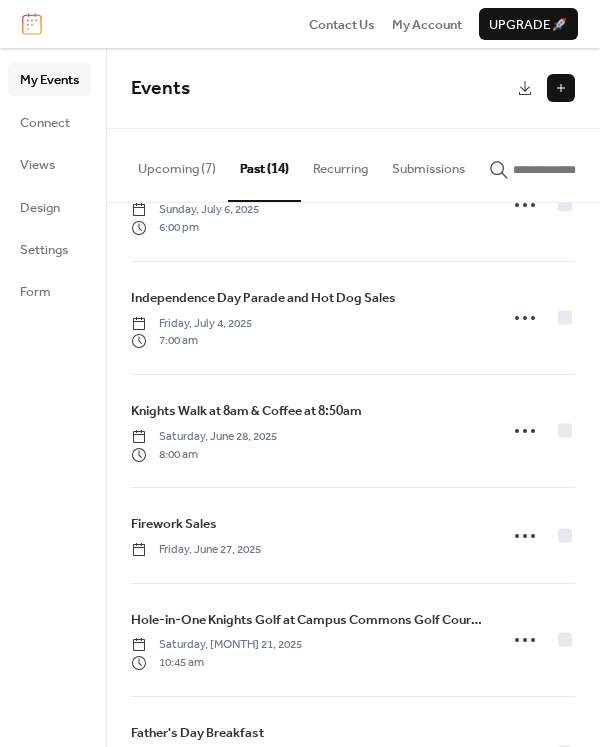 scroll, scrollTop: 400, scrollLeft: 0, axis: vertical 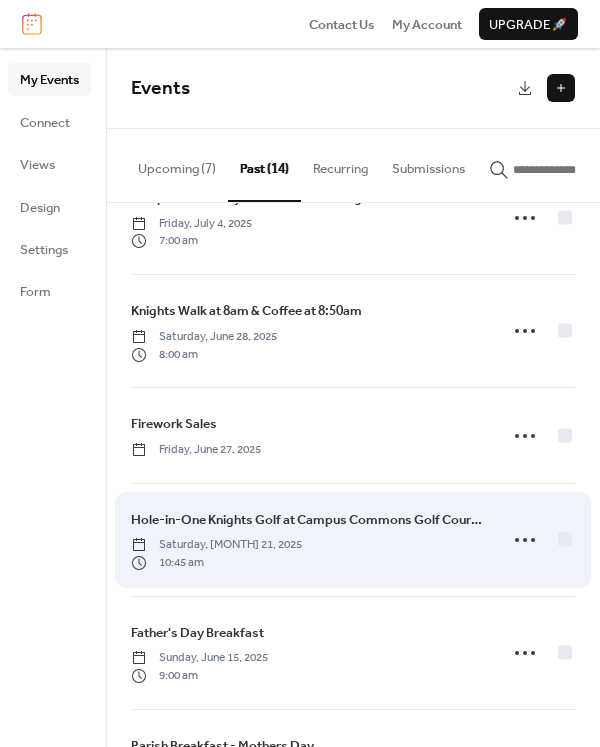 click on "Hole-in-One Knights Golf at Campus Commons Golf Course all levels of skill welcomed, Contact [FIRST] at [PHONE]" at bounding box center (308, 520) 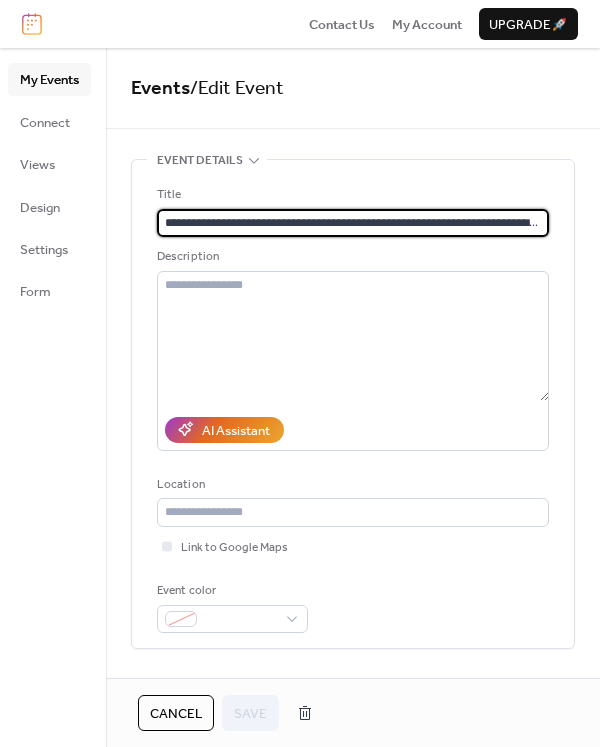 scroll, scrollTop: 0, scrollLeft: 258, axis: horizontal 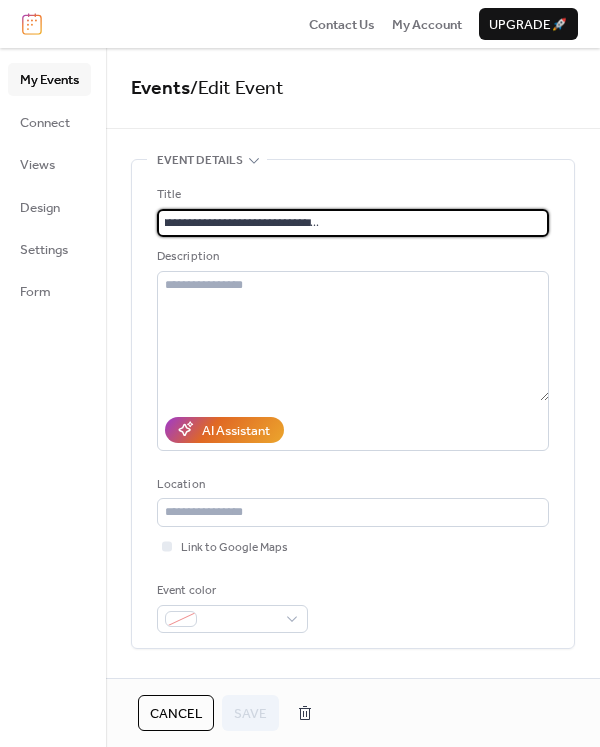 click on "**********" at bounding box center (349, 223) 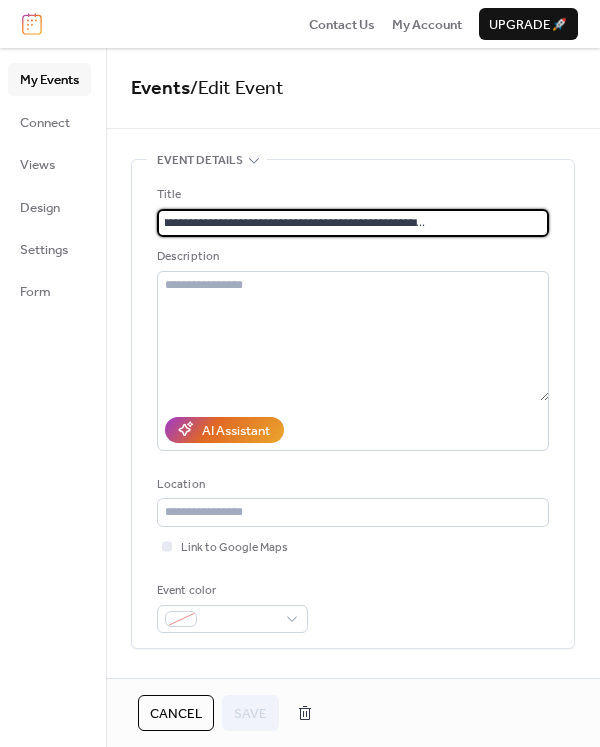 scroll, scrollTop: 0, scrollLeft: 100, axis: horizontal 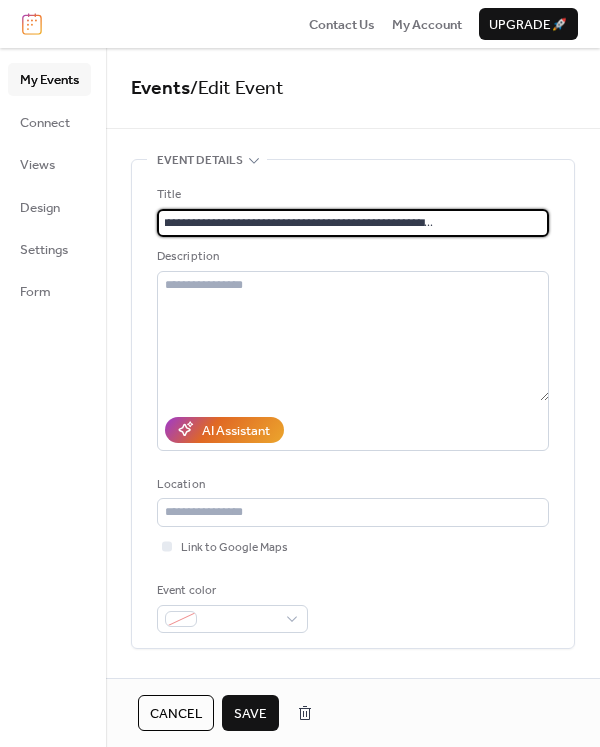 type on "**********" 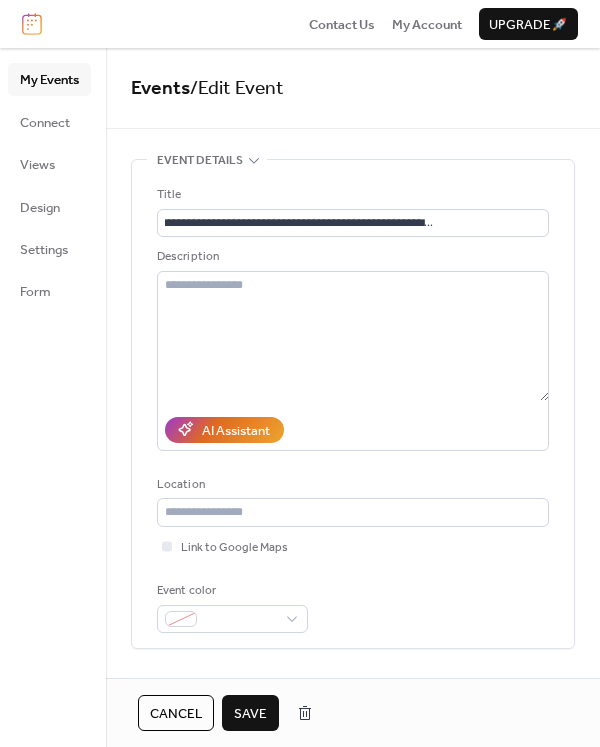 scroll, scrollTop: 0, scrollLeft: 0, axis: both 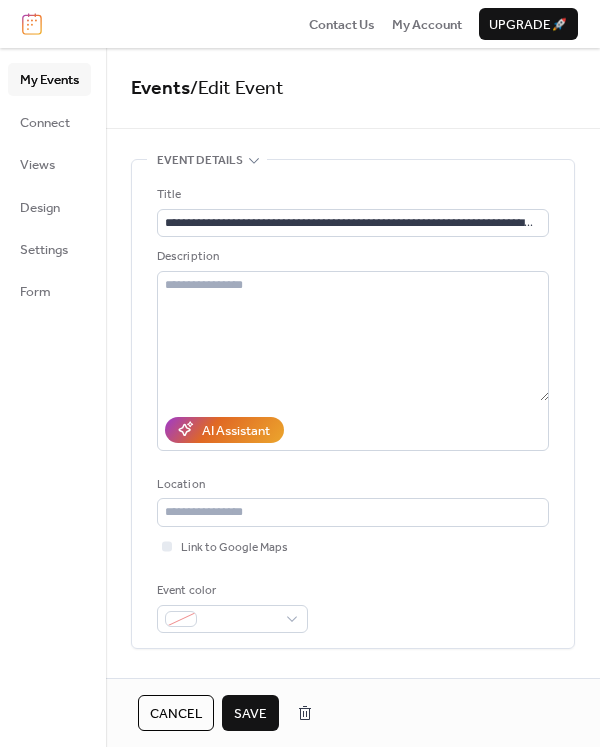 click on "Event color" at bounding box center [353, 607] 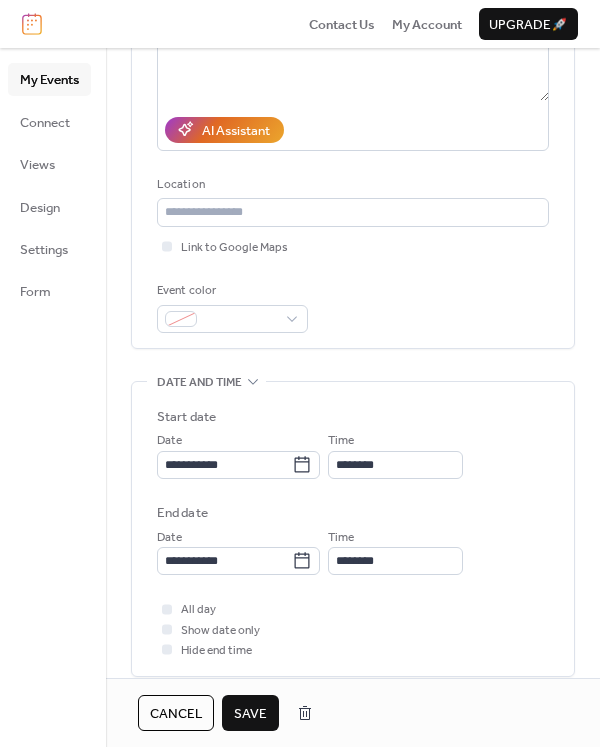 scroll, scrollTop: 400, scrollLeft: 0, axis: vertical 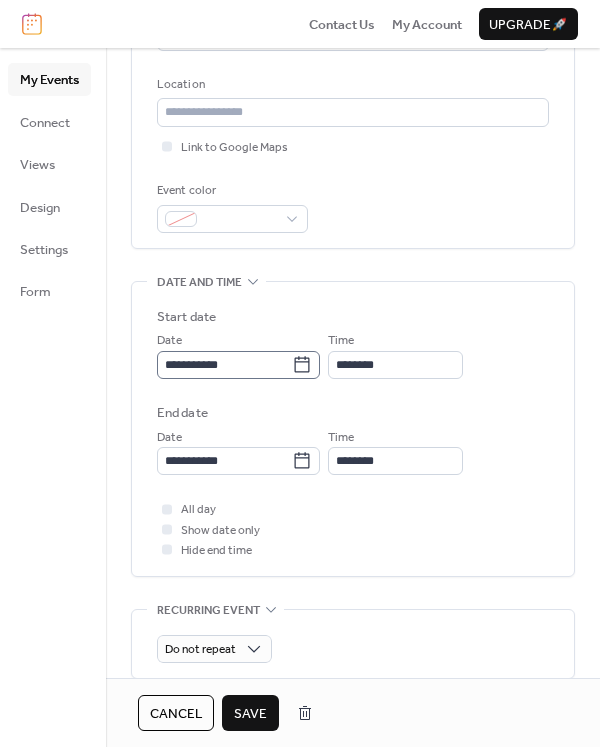 click 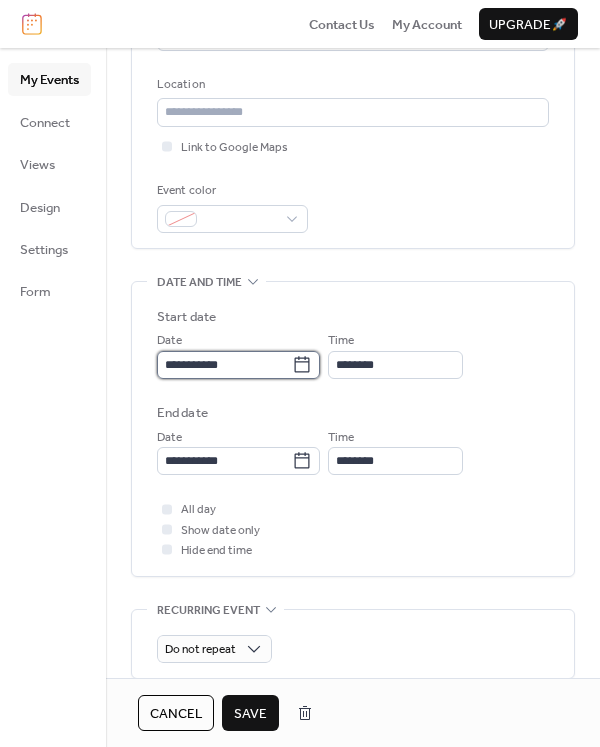 click on "**********" at bounding box center [224, 365] 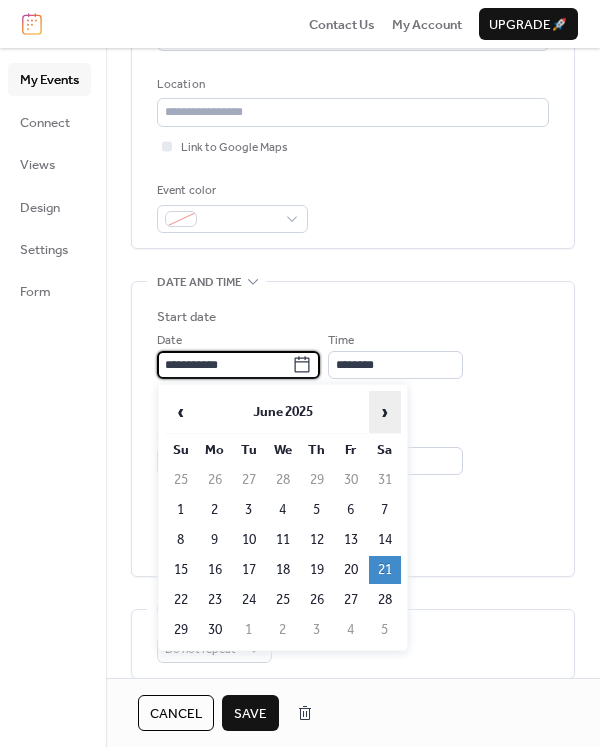 click on "›" at bounding box center [385, 412] 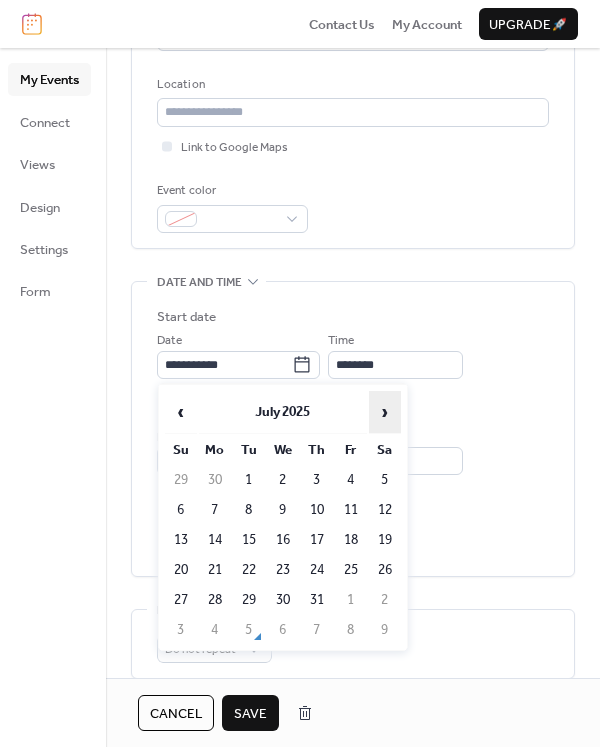 click on "›" at bounding box center [385, 412] 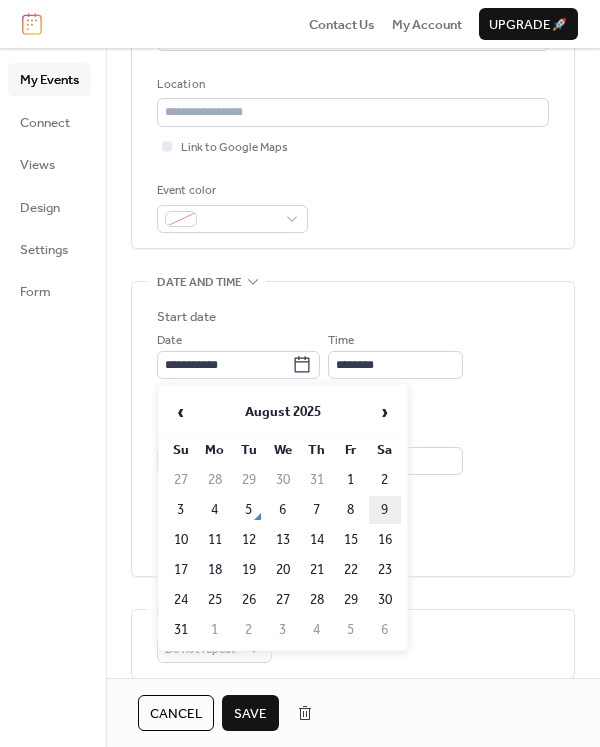 click on "9" at bounding box center [385, 510] 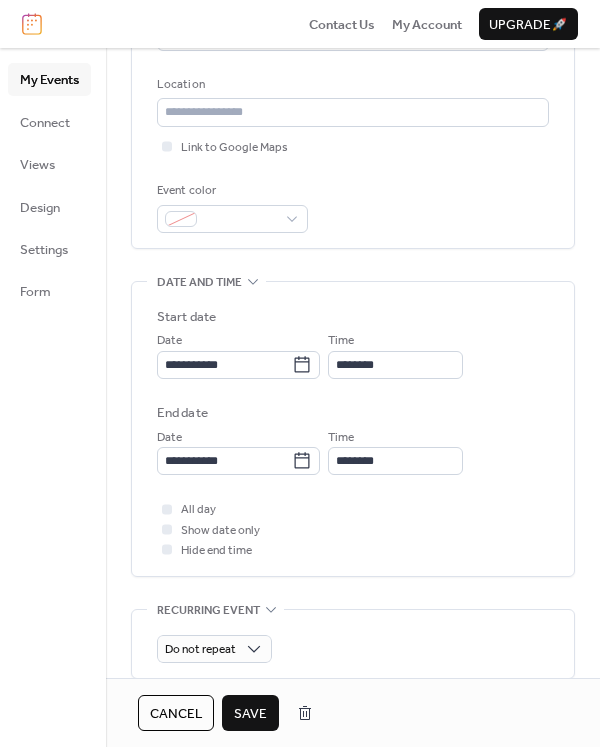 click on "Save" at bounding box center (250, 714) 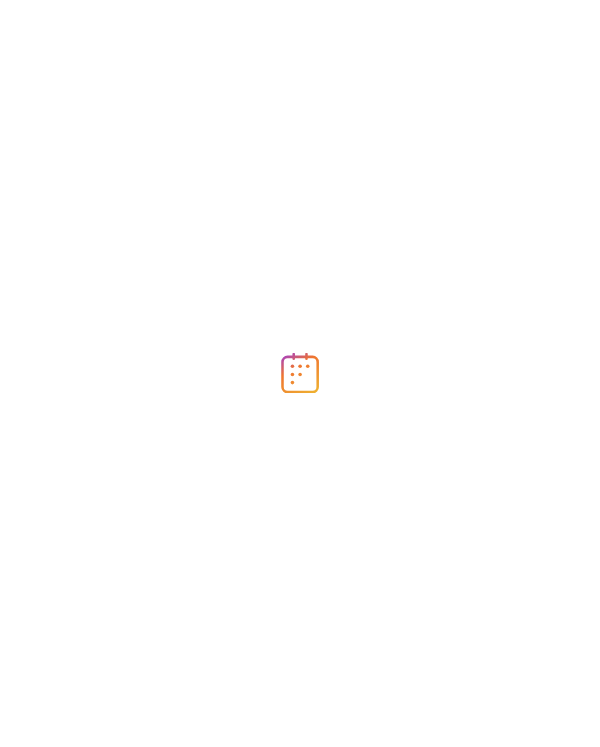 scroll, scrollTop: 0, scrollLeft: 0, axis: both 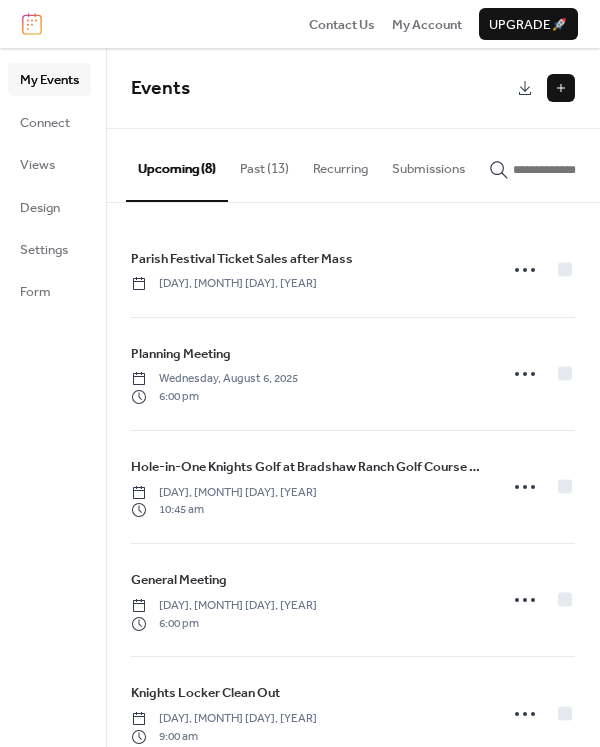 click on "Past (13)" at bounding box center [264, 164] 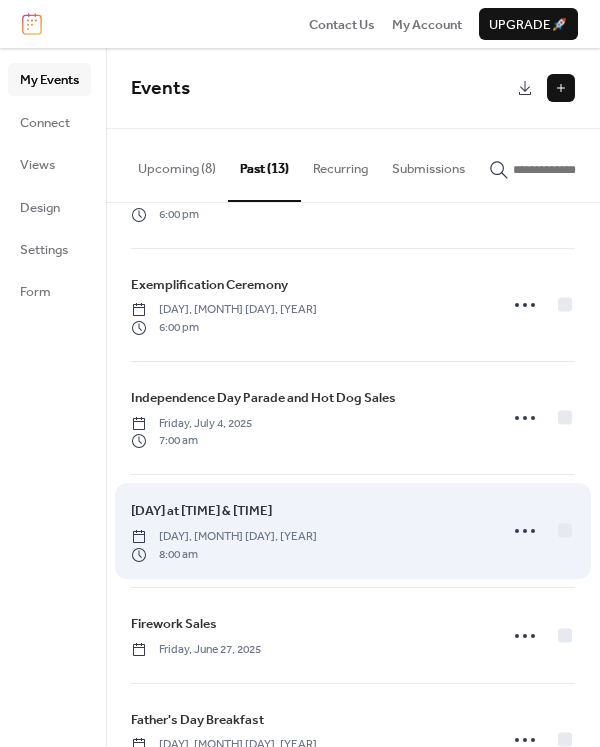 scroll, scrollTop: 300, scrollLeft: 0, axis: vertical 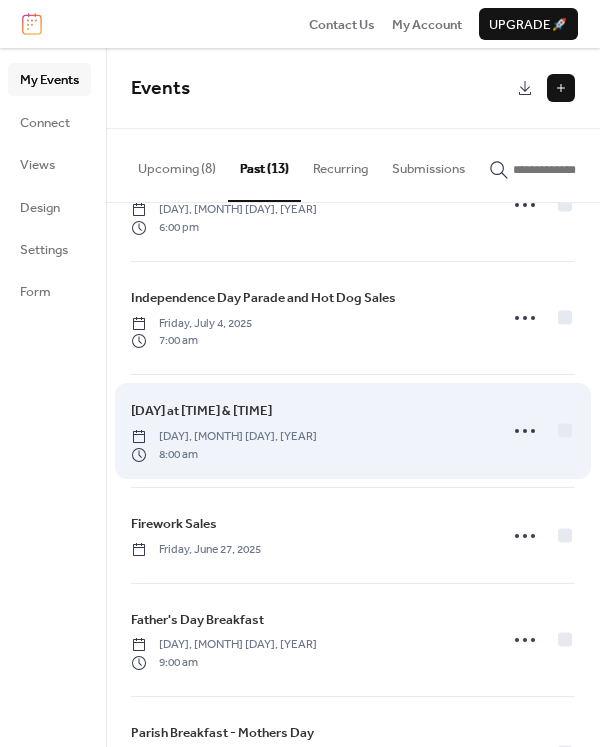 click on "Knights Walk at 8am & Coffee at 8:50am" at bounding box center (201, 411) 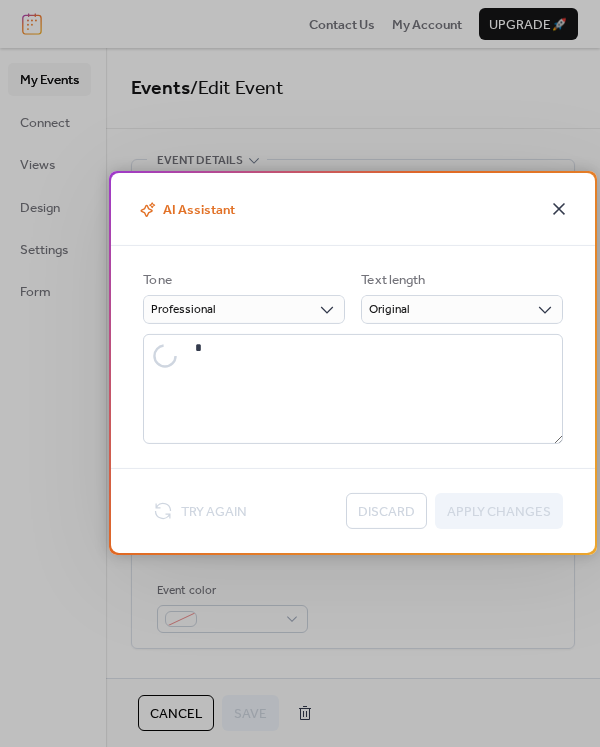 click 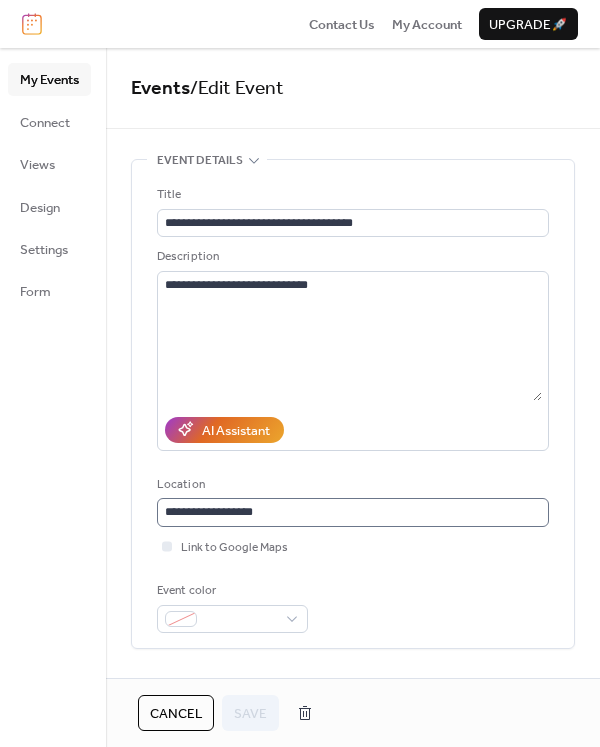 scroll, scrollTop: 300, scrollLeft: 0, axis: vertical 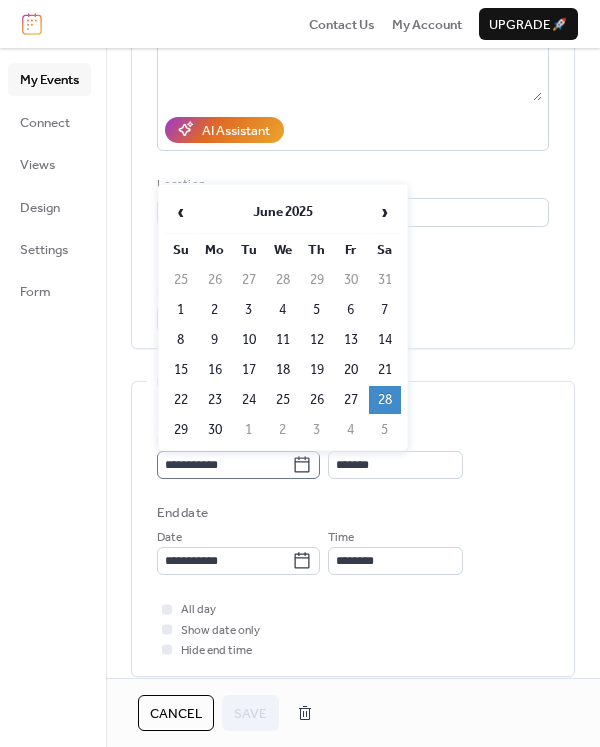 click 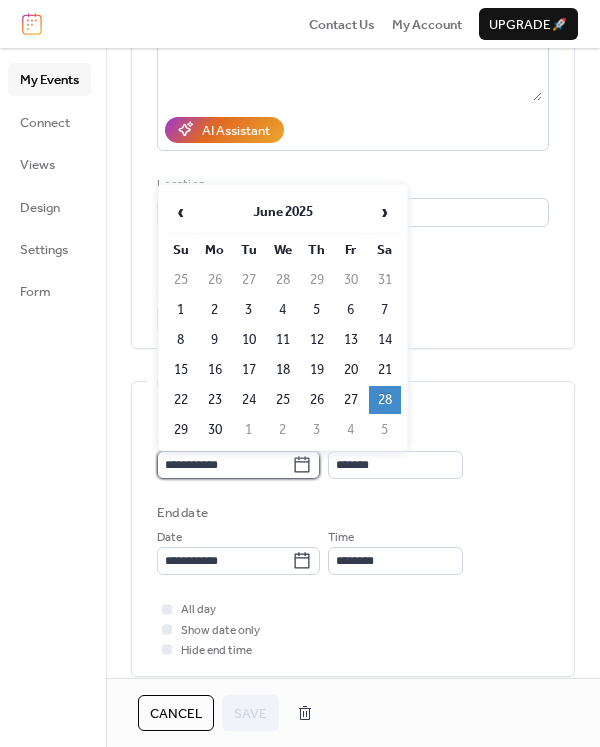 click on "**********" at bounding box center [224, 465] 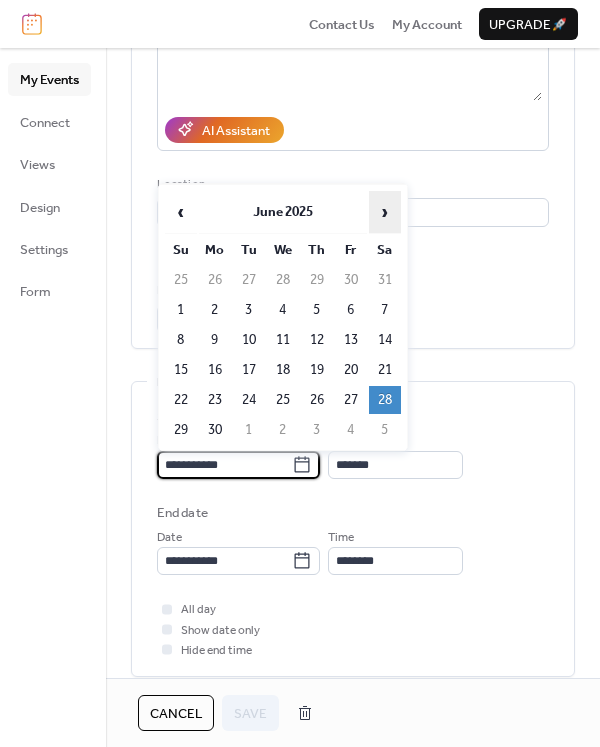 click on "›" at bounding box center (385, 212) 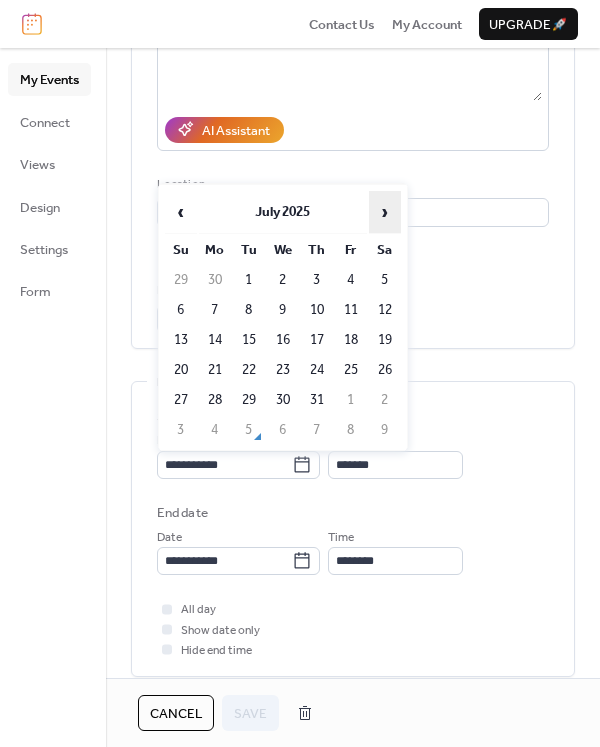 click on "›" at bounding box center (385, 212) 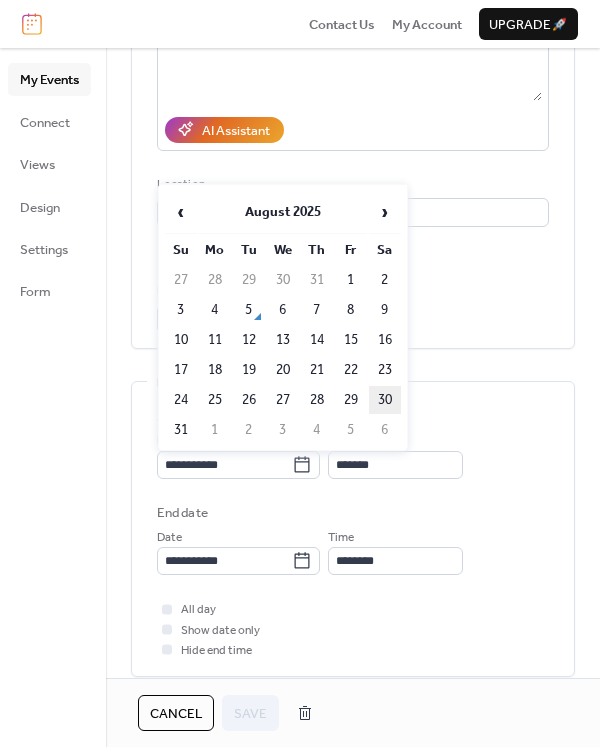click on "30" at bounding box center (385, 400) 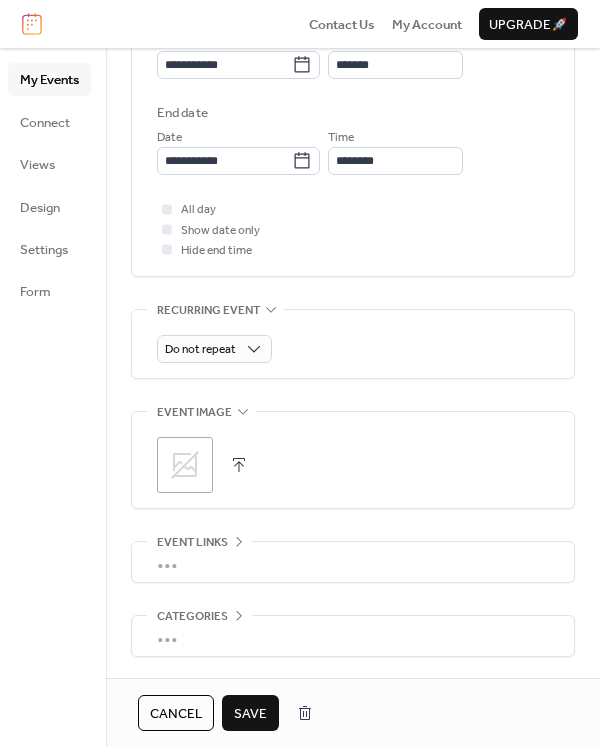 scroll, scrollTop: 773, scrollLeft: 0, axis: vertical 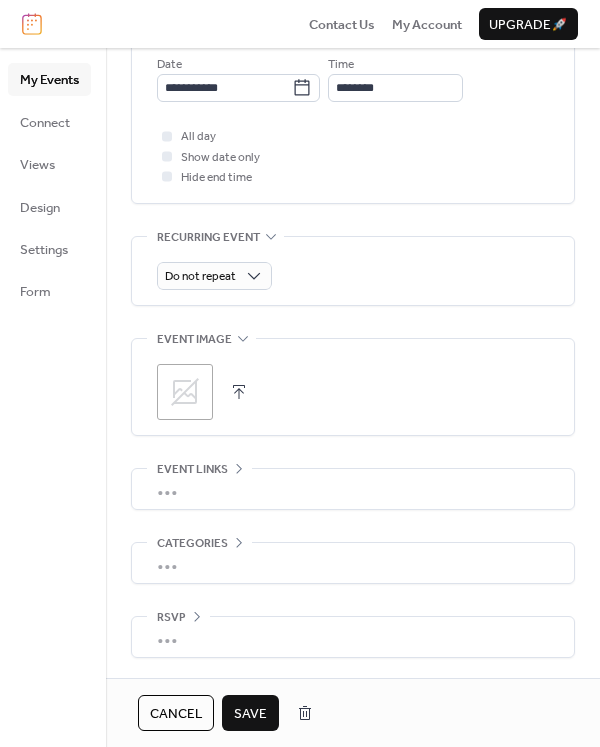 click on "Save" at bounding box center (250, 714) 